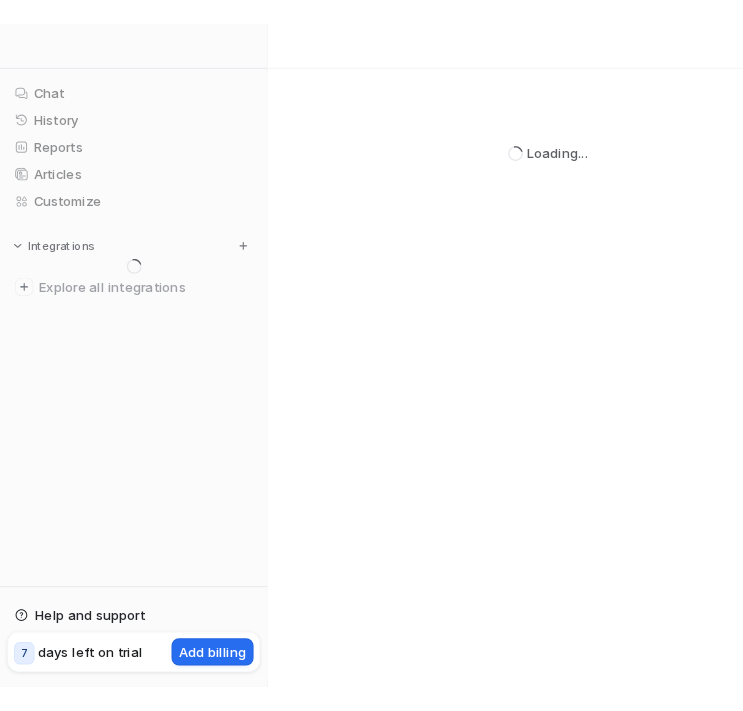 scroll, scrollTop: 0, scrollLeft: 0, axis: both 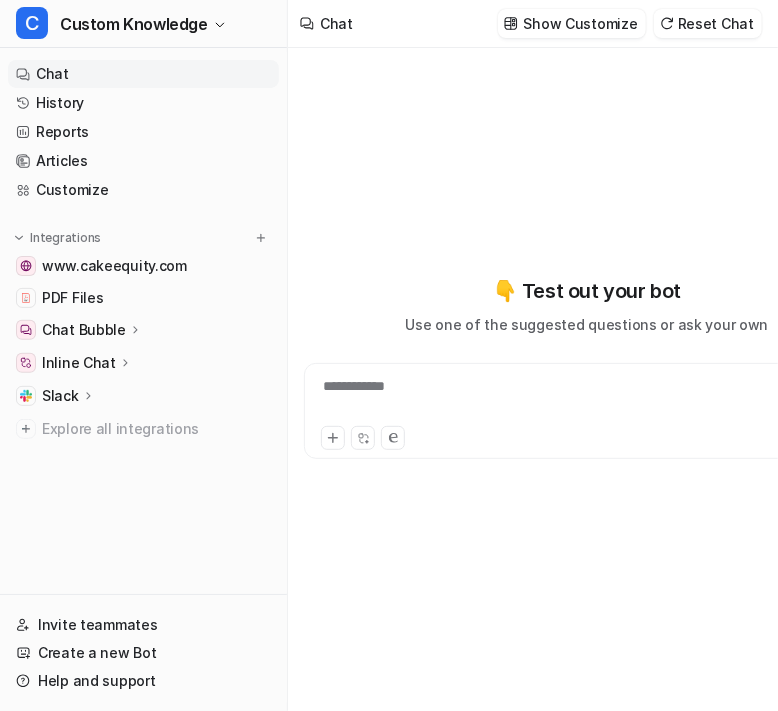 click 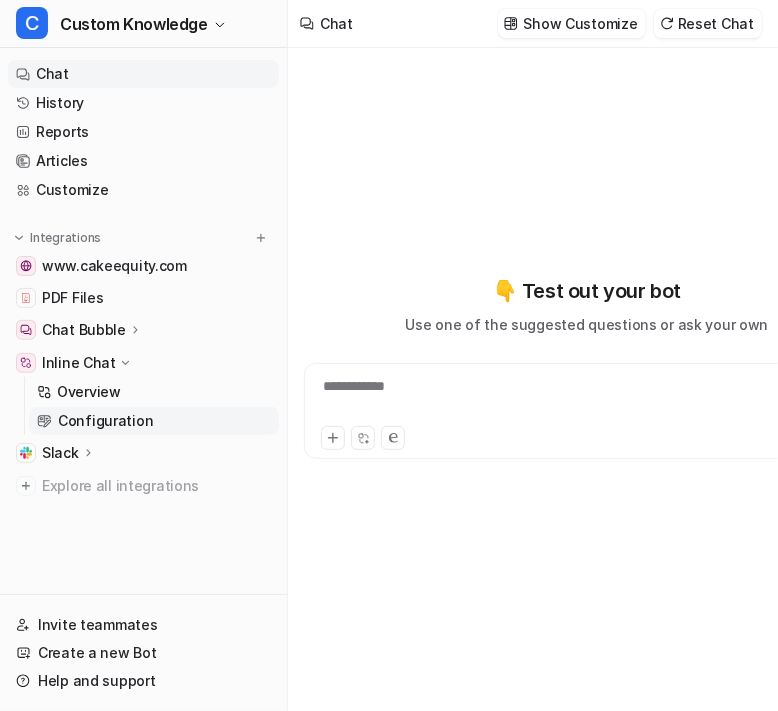 click on "Configuration" at bounding box center [105, 421] 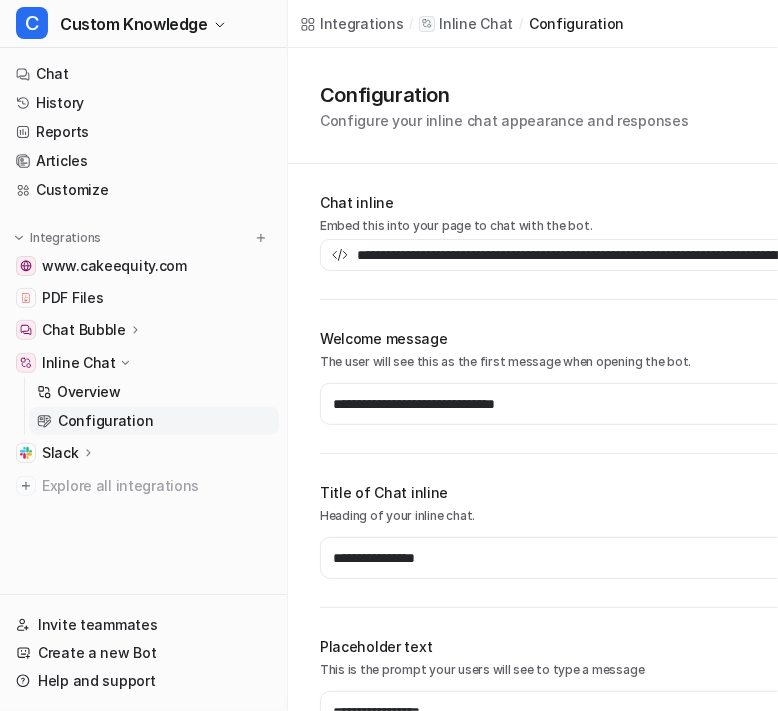 type on "**********" 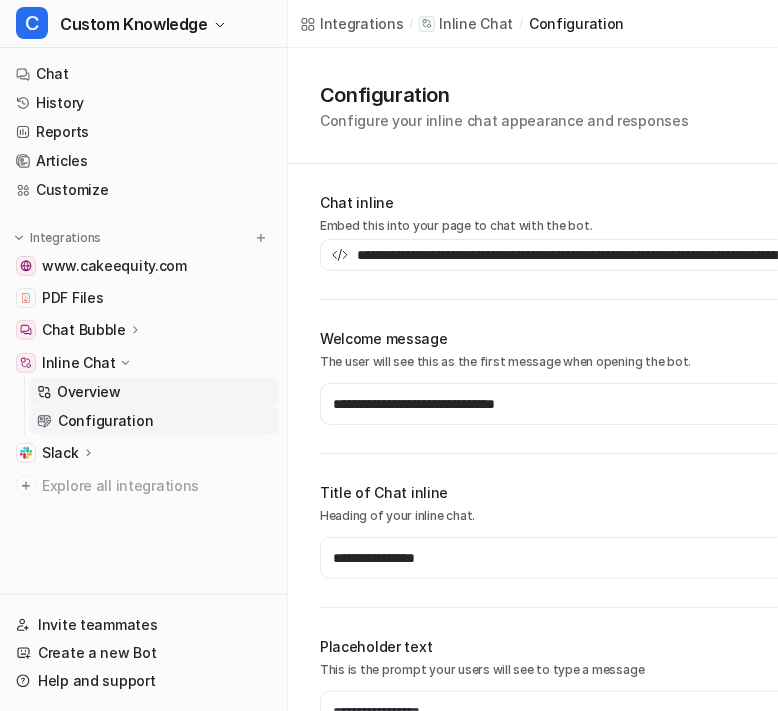 click on "Overview" at bounding box center [89, 392] 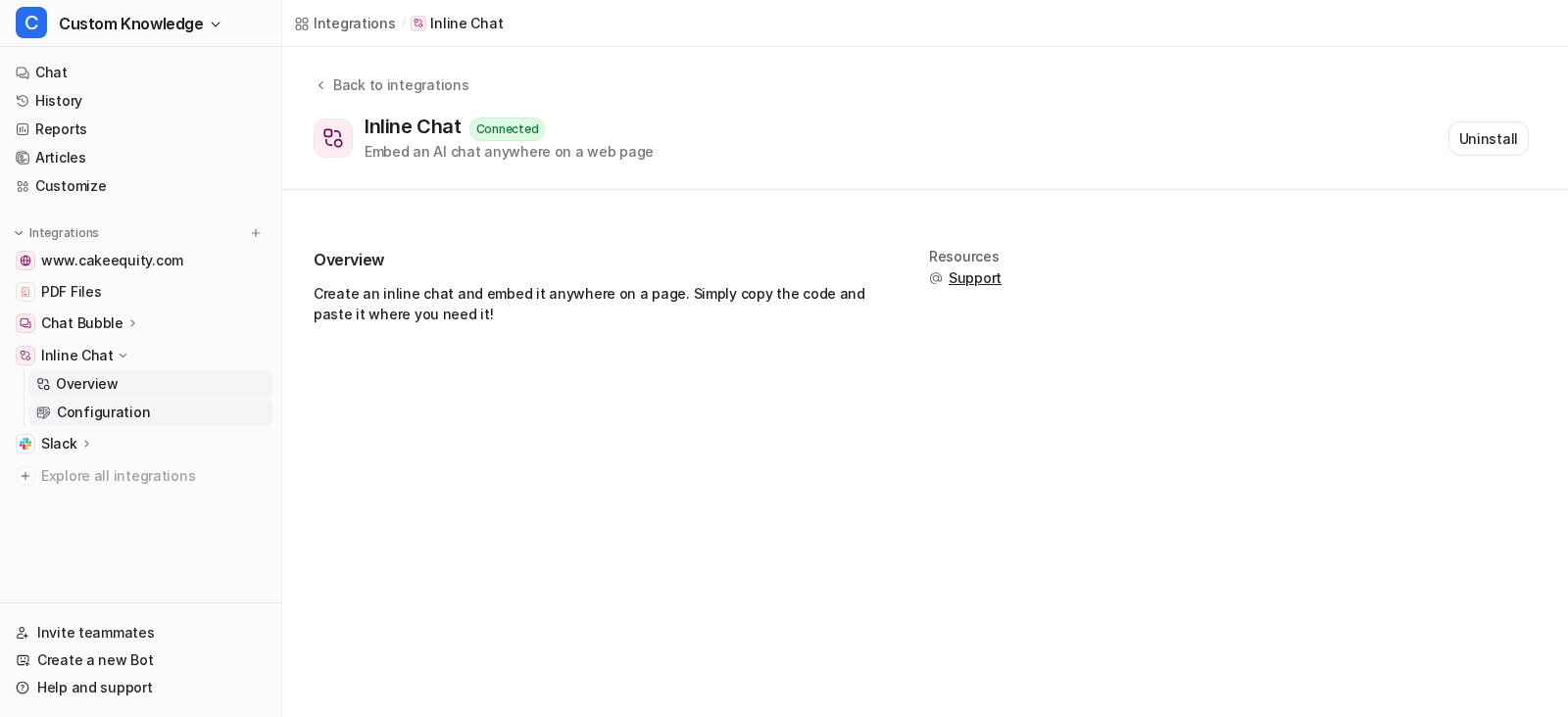 click on "Configuration" at bounding box center [151, 412] 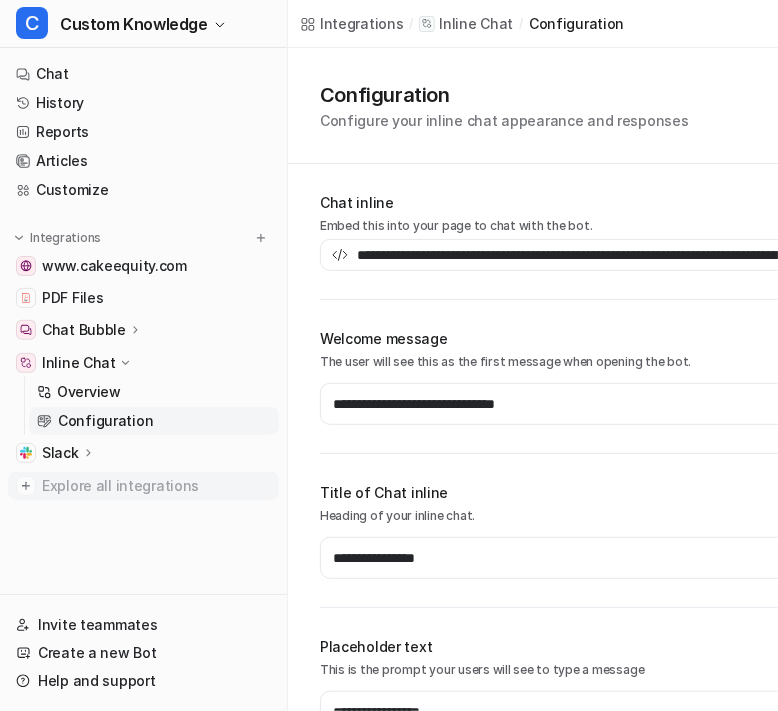 type on "**********" 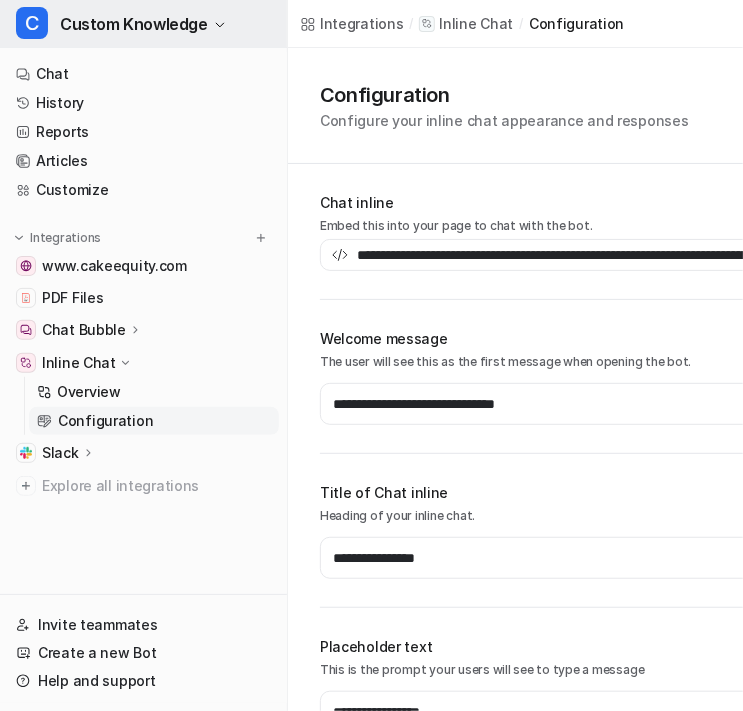 click 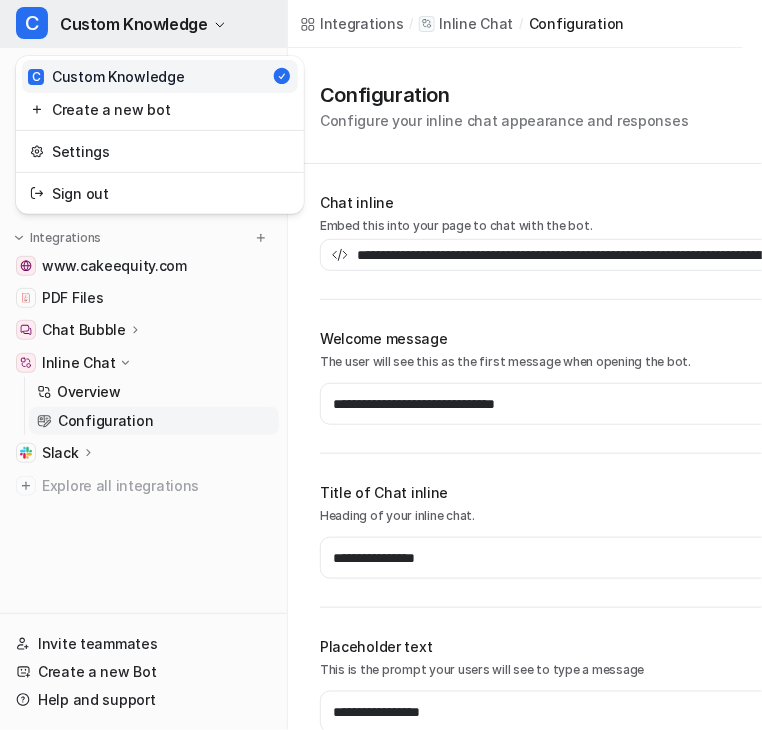 click 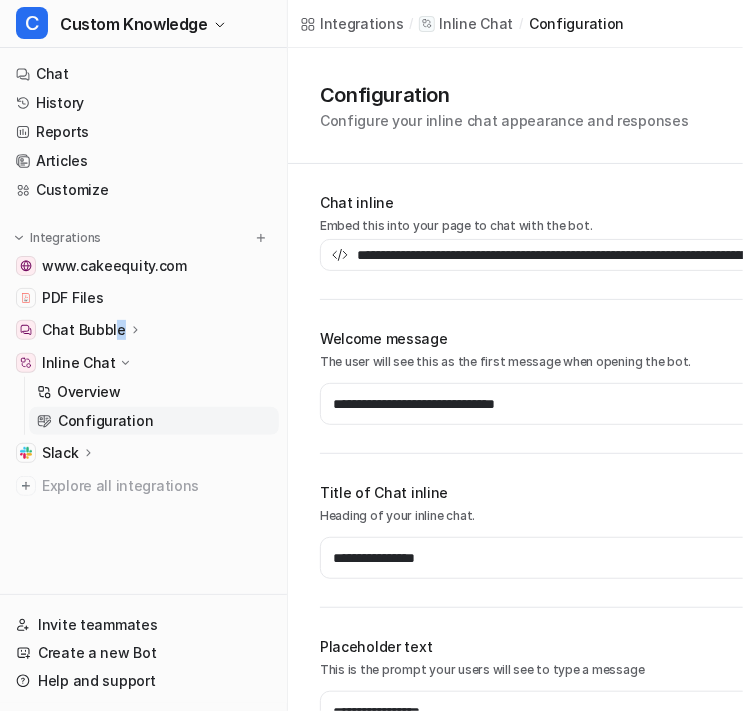 click on "Chat Bubble" at bounding box center [84, 330] 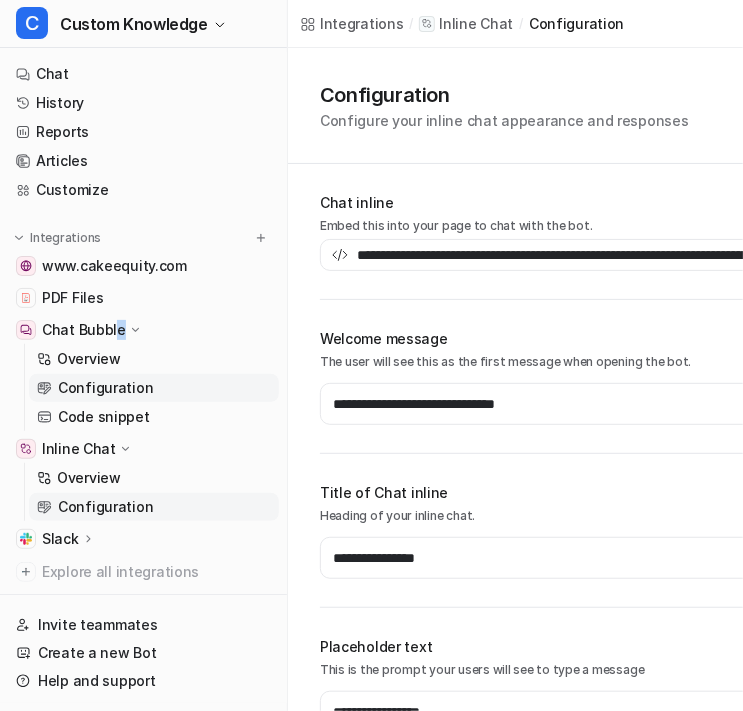 click on "Configuration" at bounding box center (105, 388) 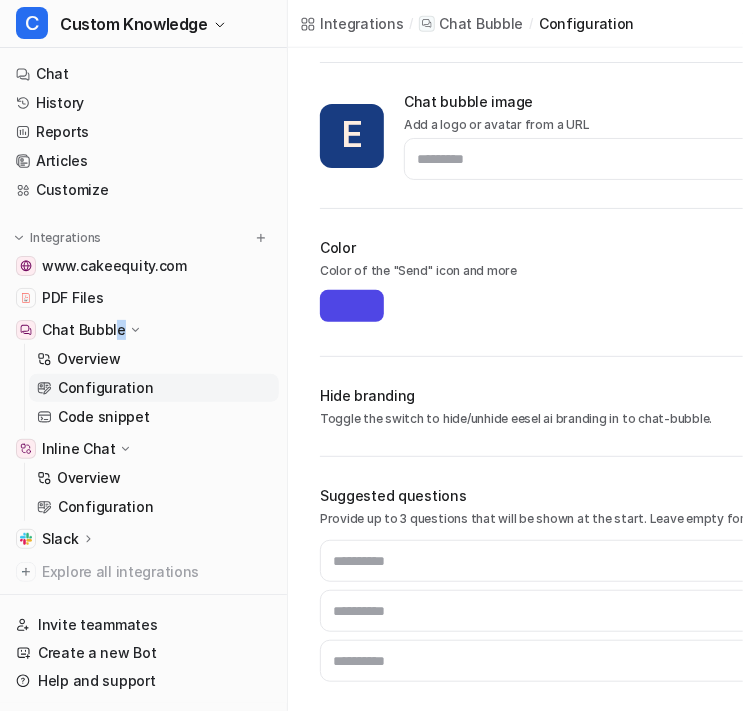scroll, scrollTop: 503, scrollLeft: 0, axis: vertical 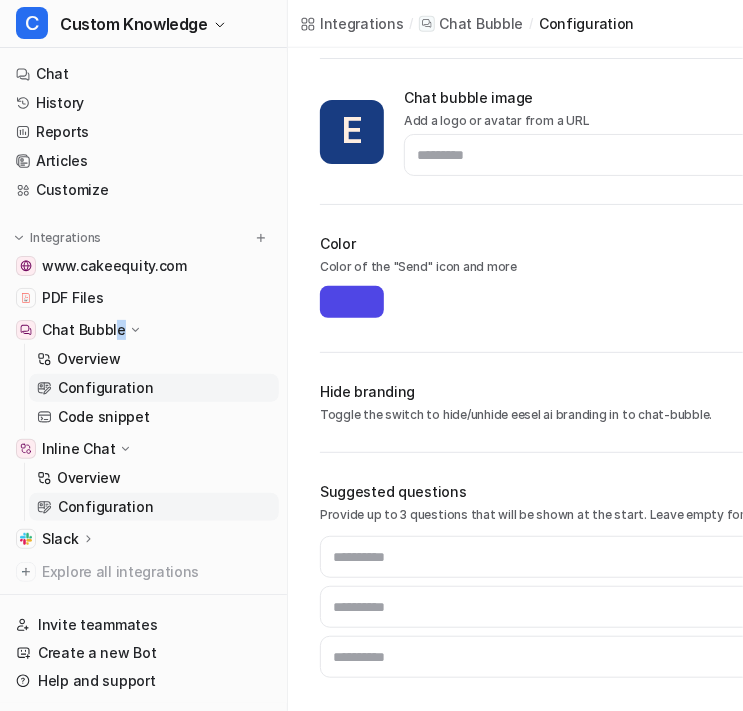 click on "Configuration" at bounding box center (105, 507) 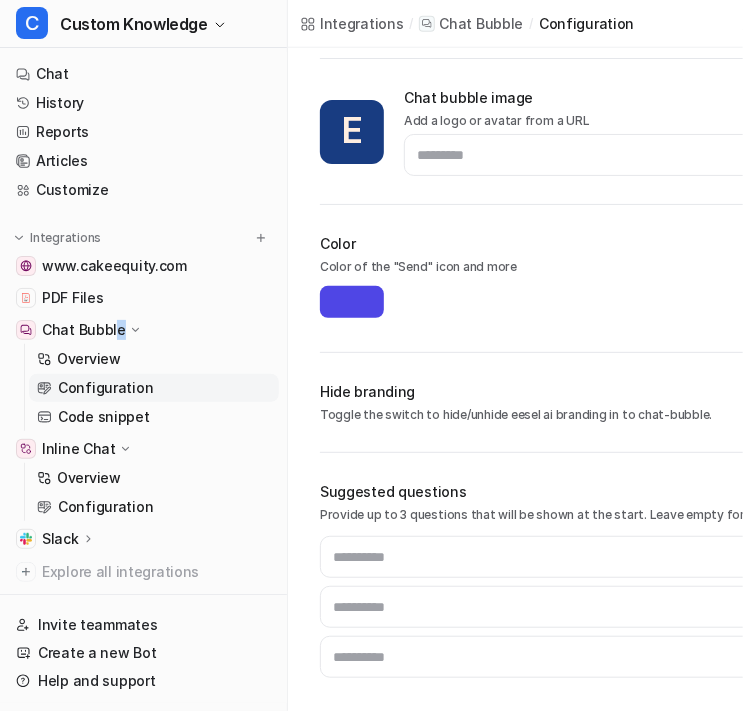 scroll, scrollTop: 0, scrollLeft: 0, axis: both 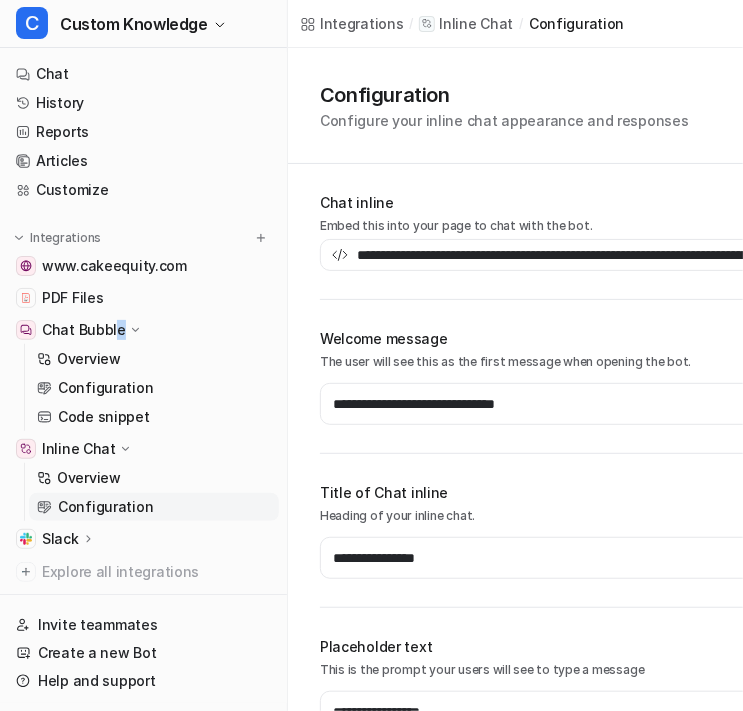 type on "**********" 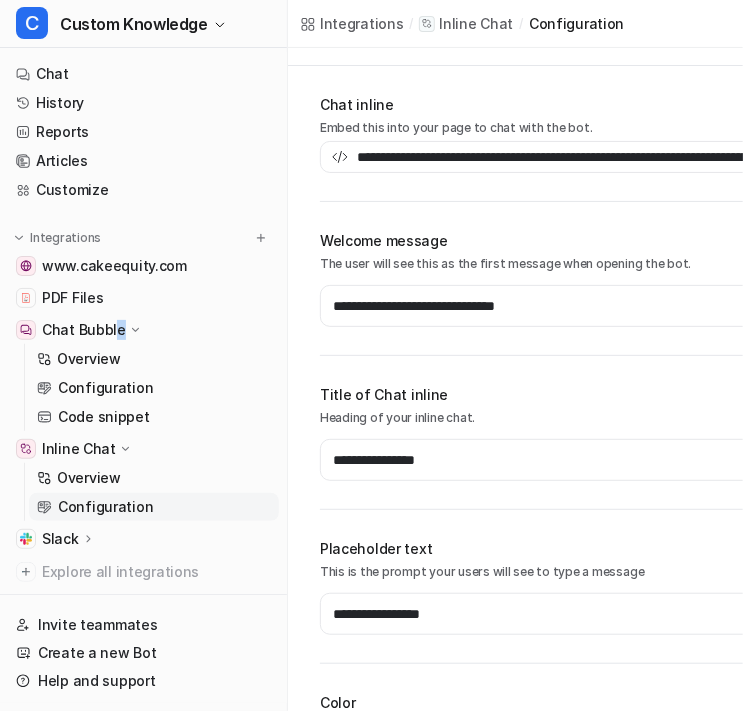 scroll, scrollTop: 0, scrollLeft: 0, axis: both 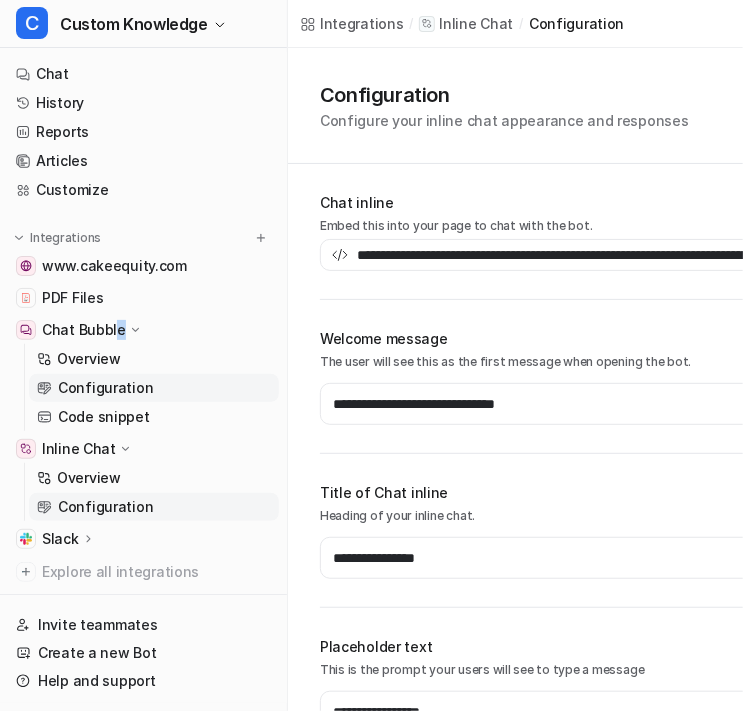 click on "Configuration" at bounding box center [105, 388] 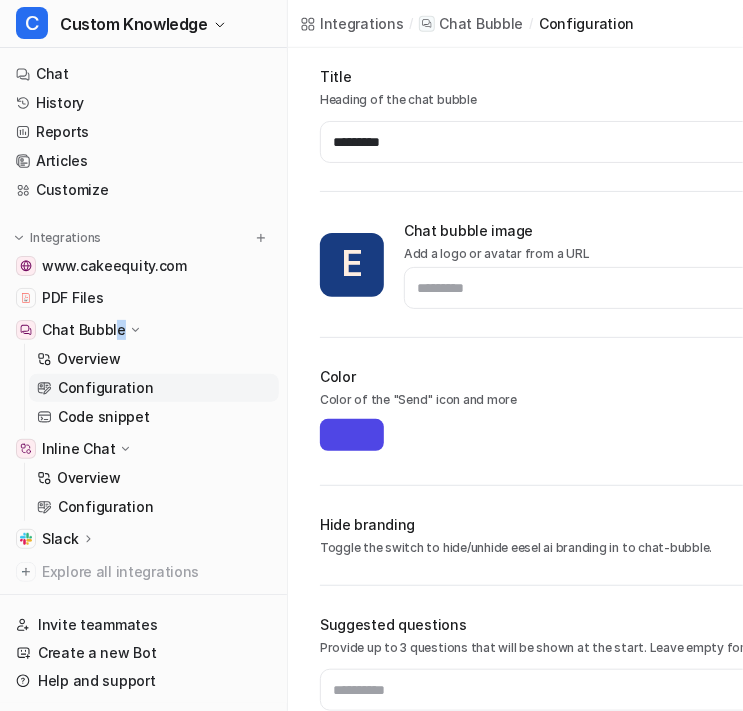 scroll, scrollTop: 503, scrollLeft: 0, axis: vertical 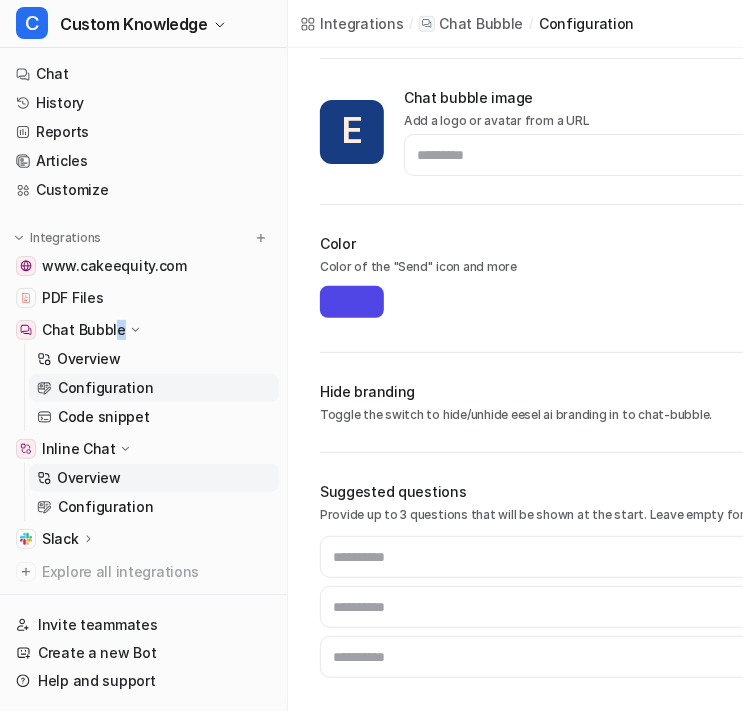 click on "Overview" at bounding box center [89, 478] 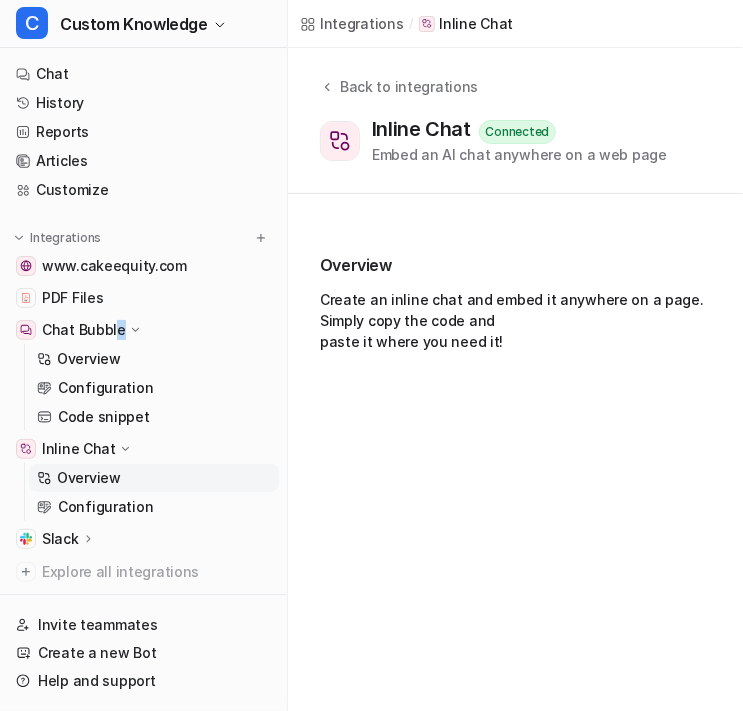 scroll, scrollTop: 0, scrollLeft: 0, axis: both 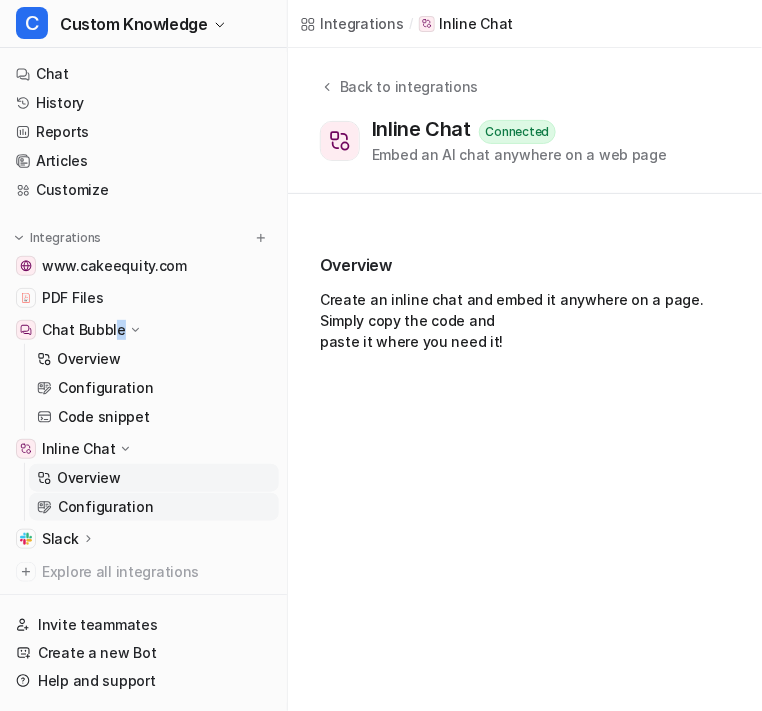 click on "Configuration" at bounding box center (105, 507) 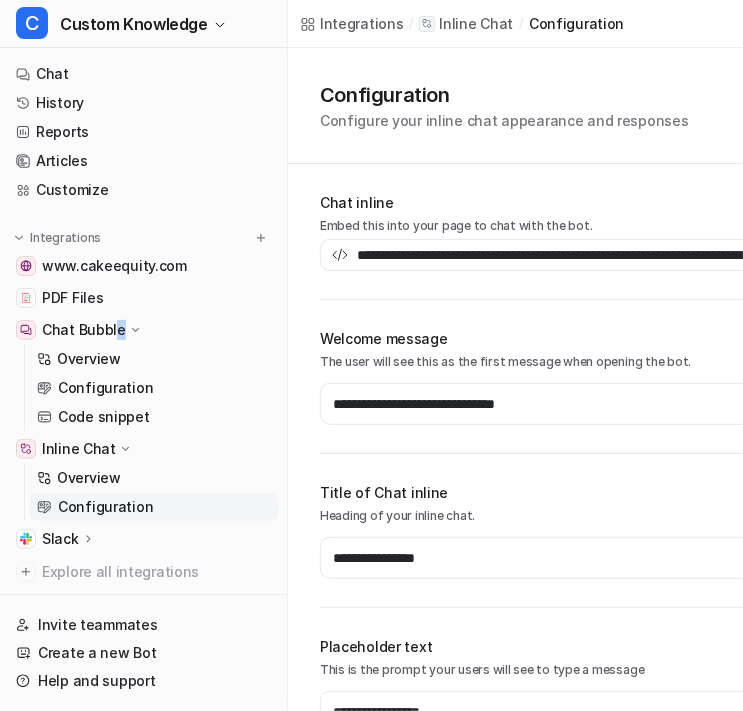 type on "**********" 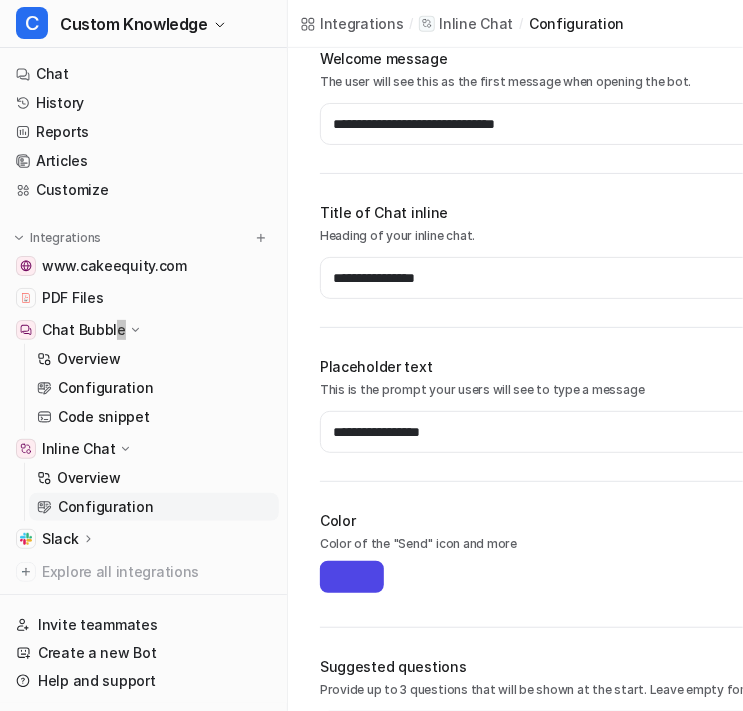 scroll, scrollTop: 204, scrollLeft: 0, axis: vertical 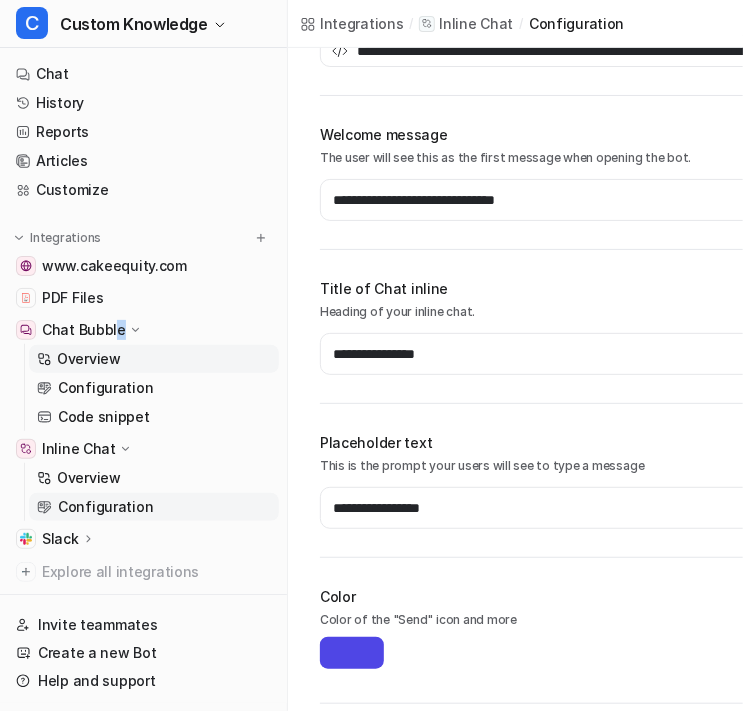 click on "Overview" at bounding box center (89, 359) 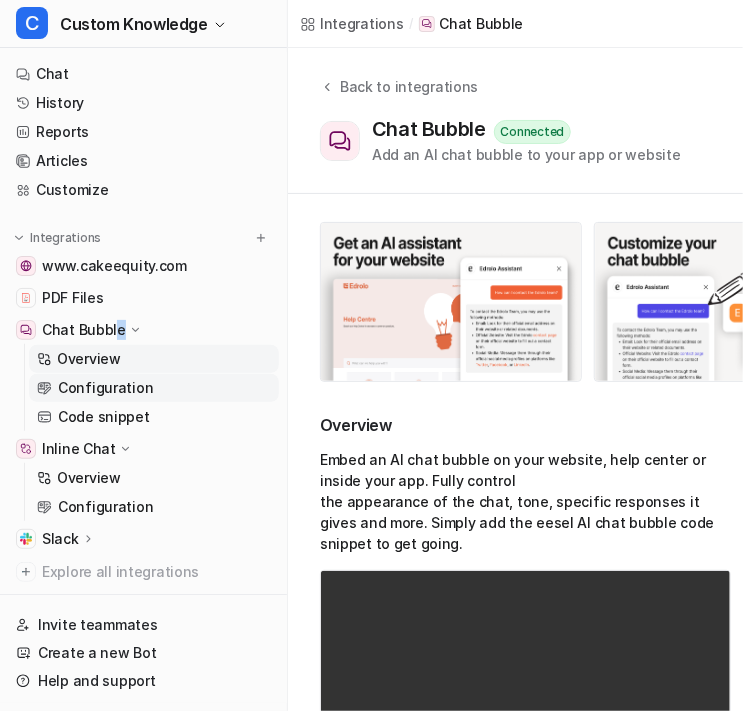 click on "Configuration" at bounding box center (105, 388) 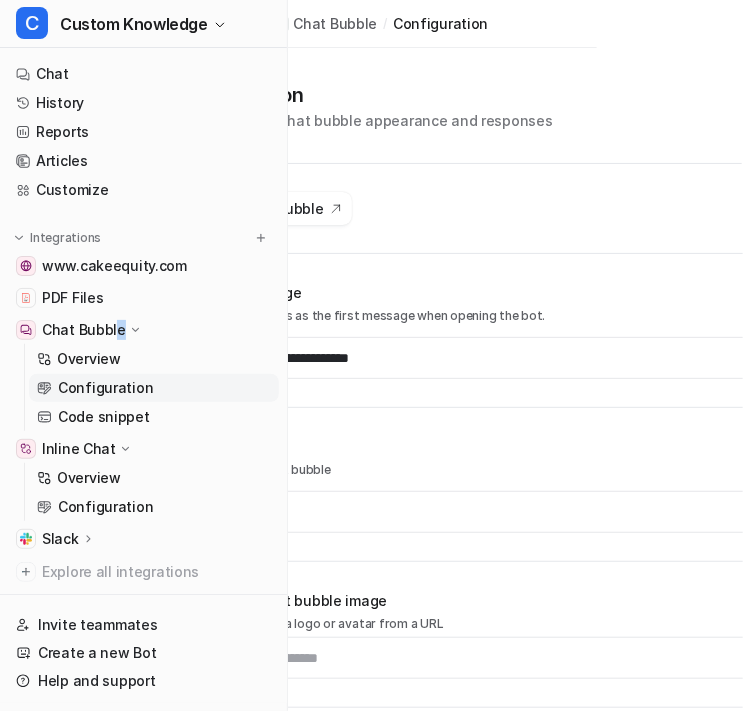 scroll, scrollTop: 0, scrollLeft: 0, axis: both 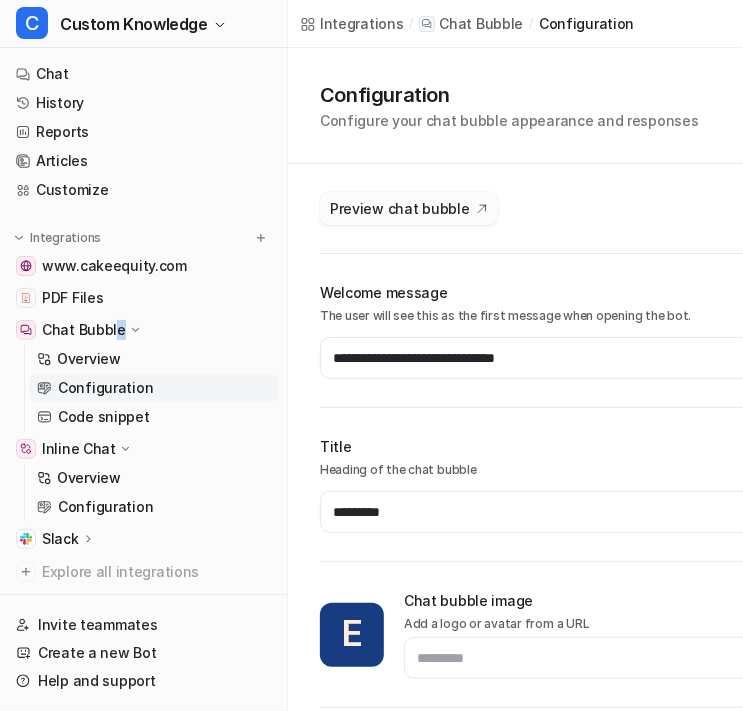 click on "Preview chat bubble" at bounding box center (400, 208) 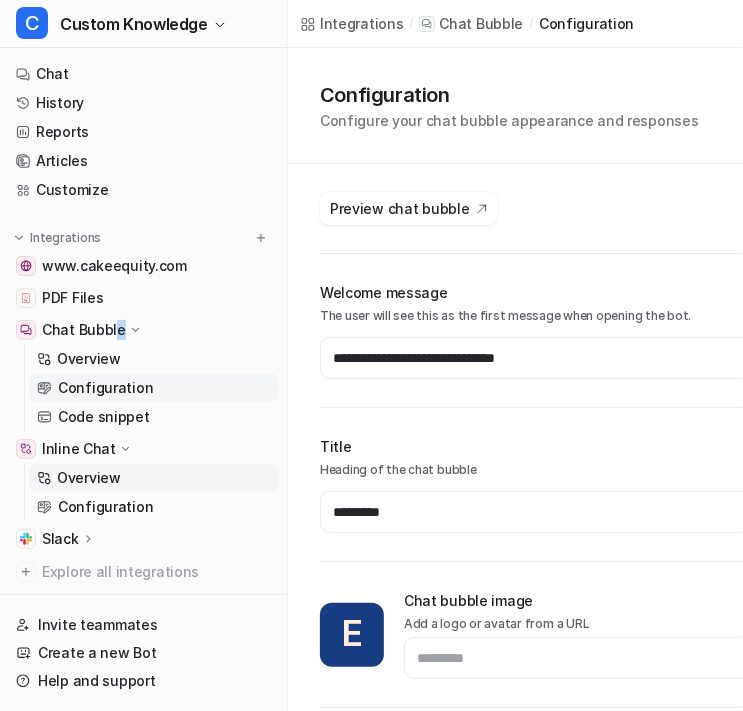 click on "Overview" at bounding box center [154, 478] 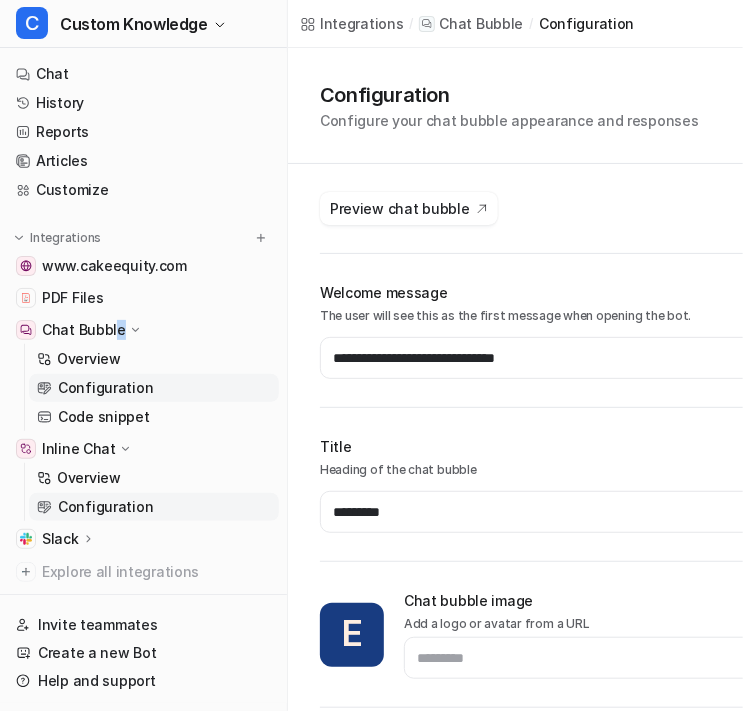 click on "Configuration" at bounding box center (105, 507) 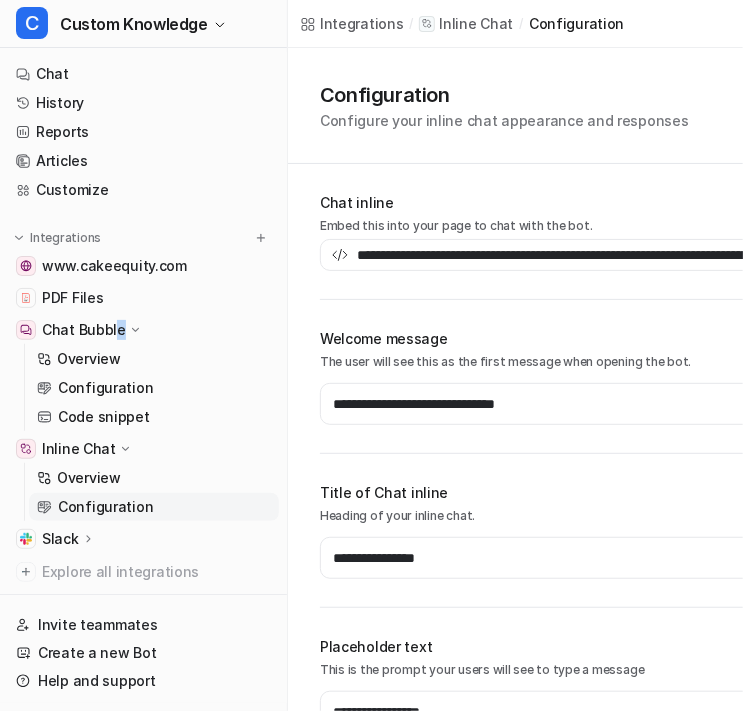 type on "**********" 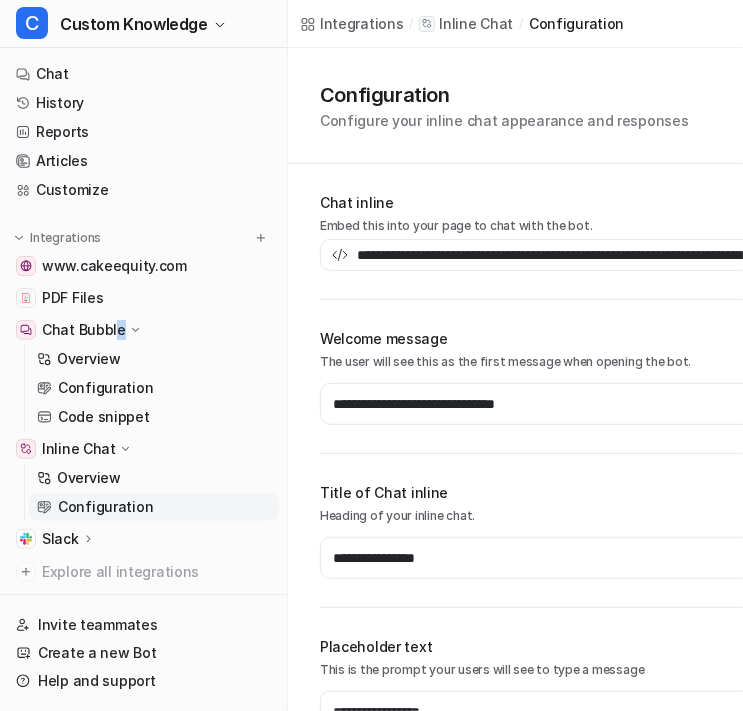 scroll, scrollTop: 249, scrollLeft: 0, axis: vertical 